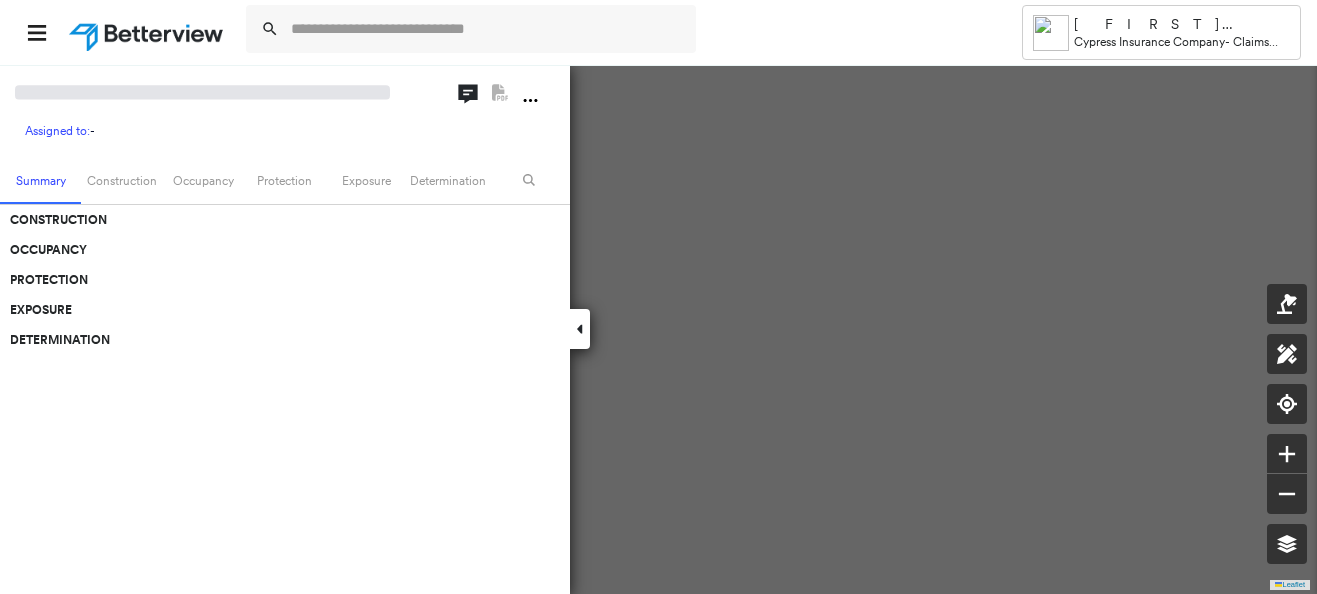 scroll, scrollTop: 0, scrollLeft: 0, axis: both 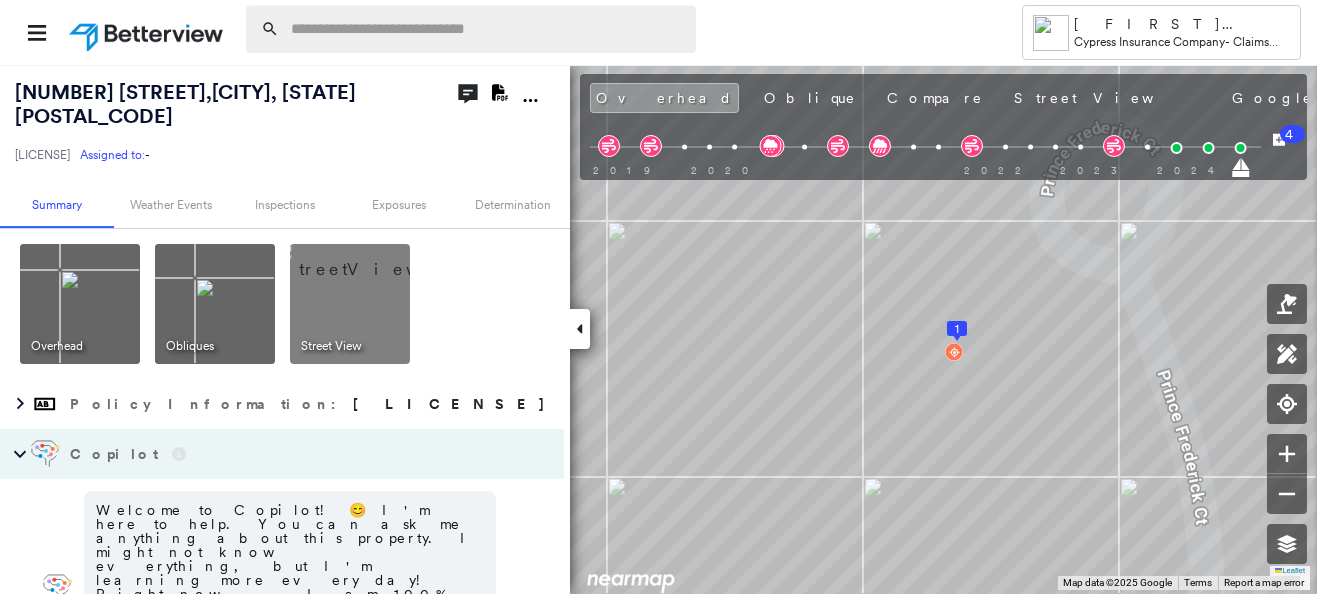 click at bounding box center [487, 29] 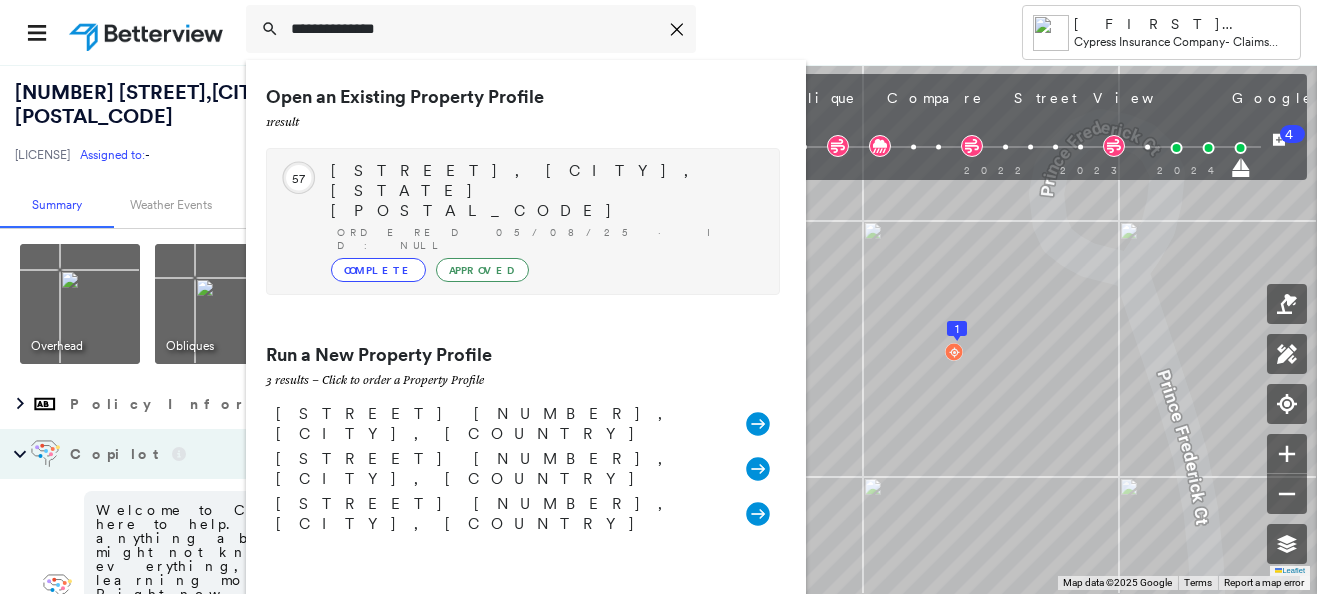 type on "**********" 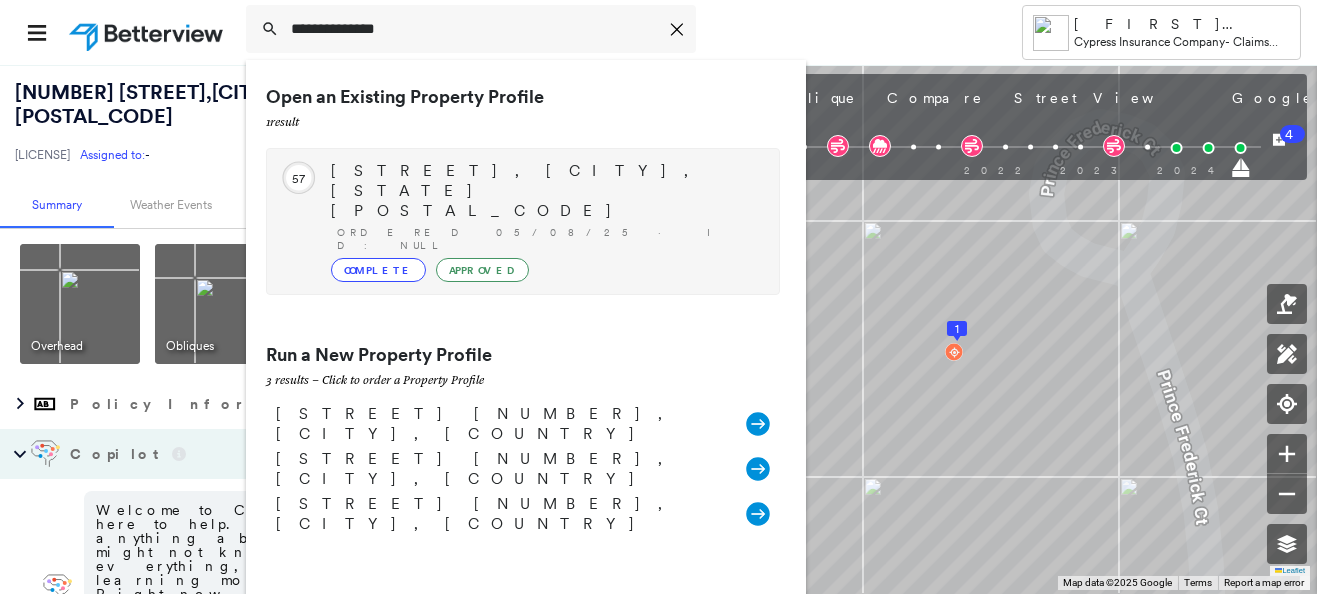 click on "[STREET], [CITY], [STATE] [POSTAL_CODE]" at bounding box center [545, 221] 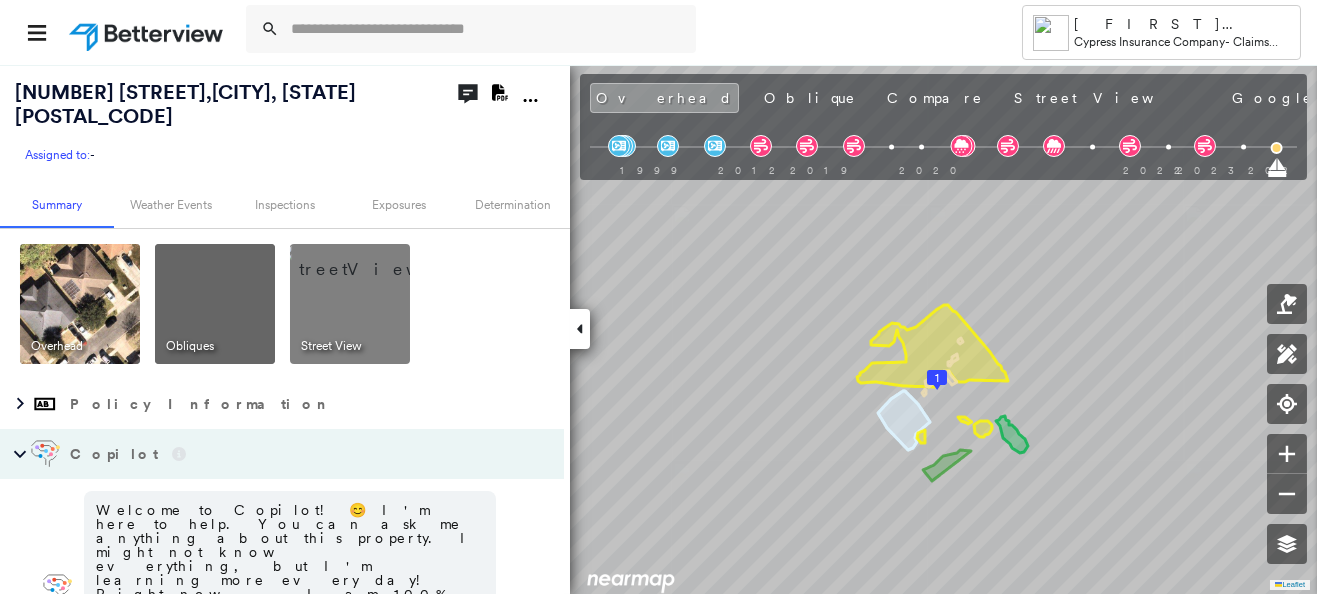 scroll, scrollTop: 244, scrollLeft: 0, axis: vertical 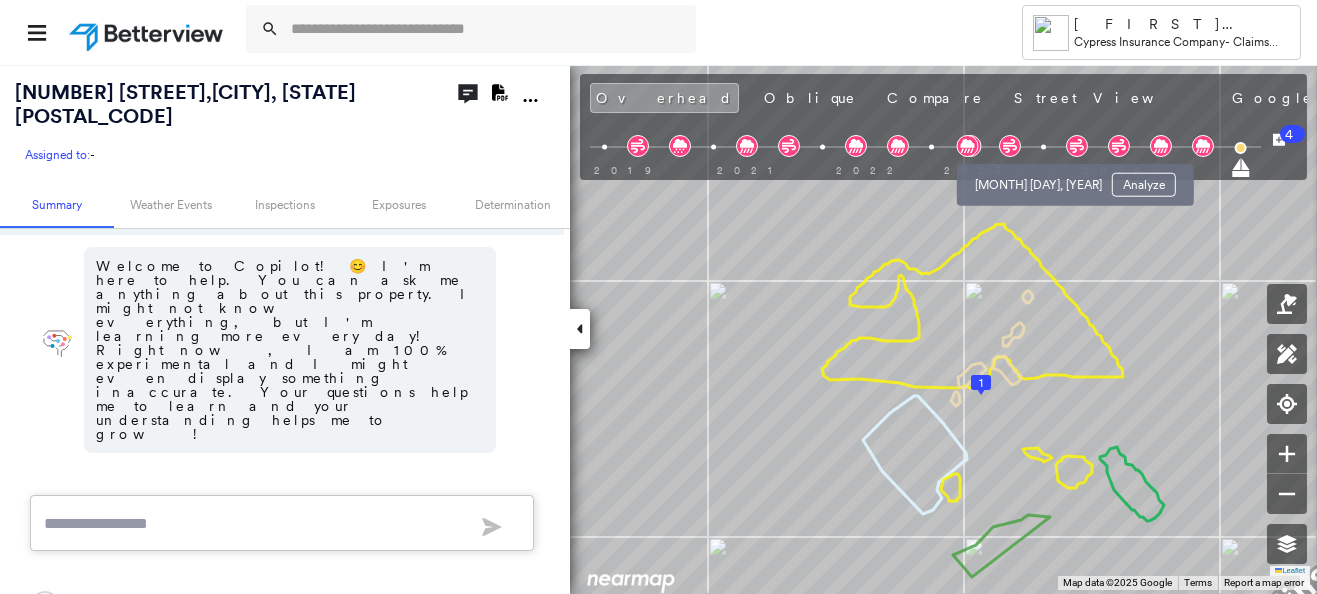 click at bounding box center [1043, 147] 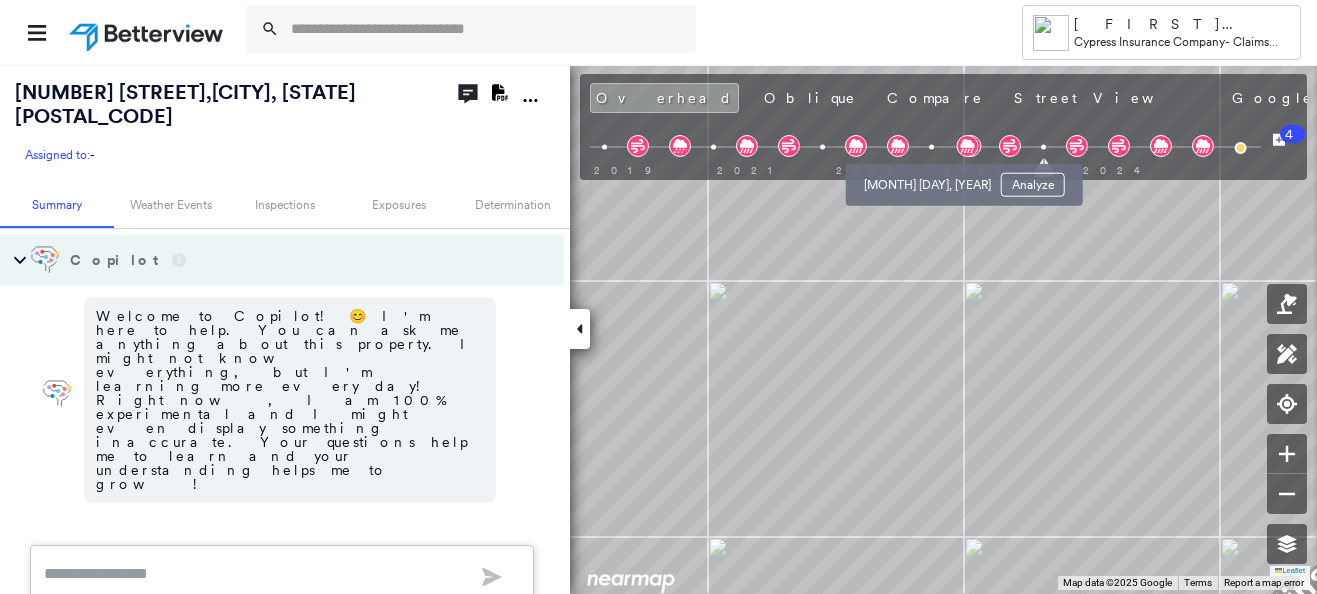 click at bounding box center (931, 147) 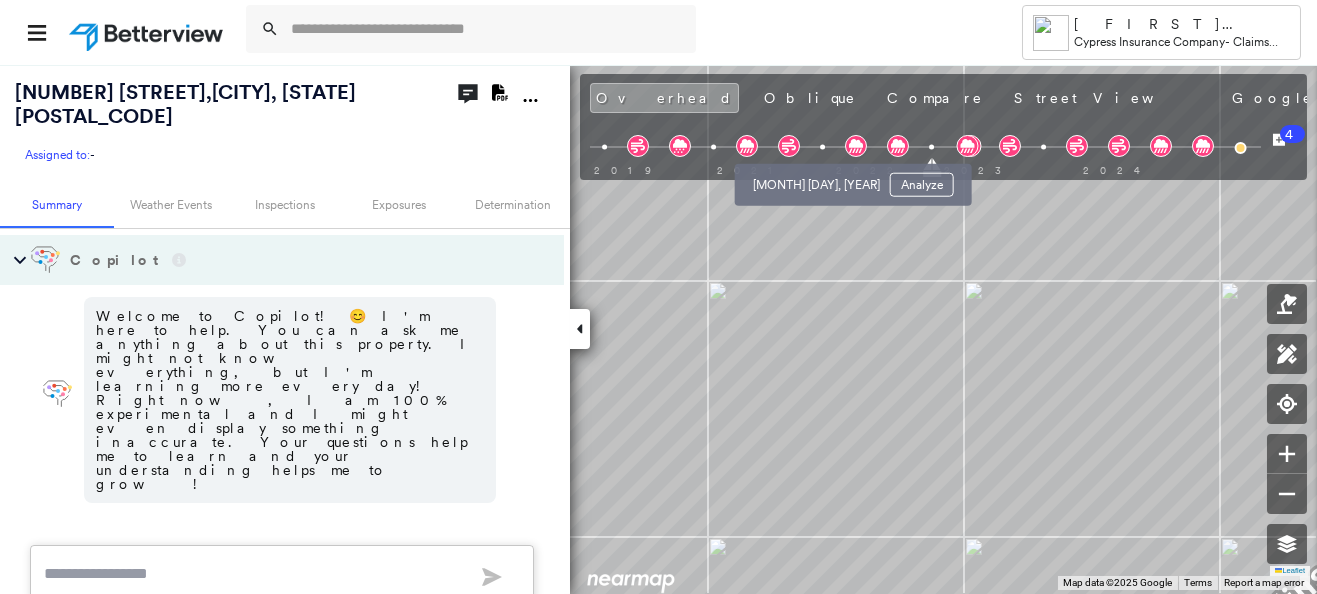 click at bounding box center (822, 147) 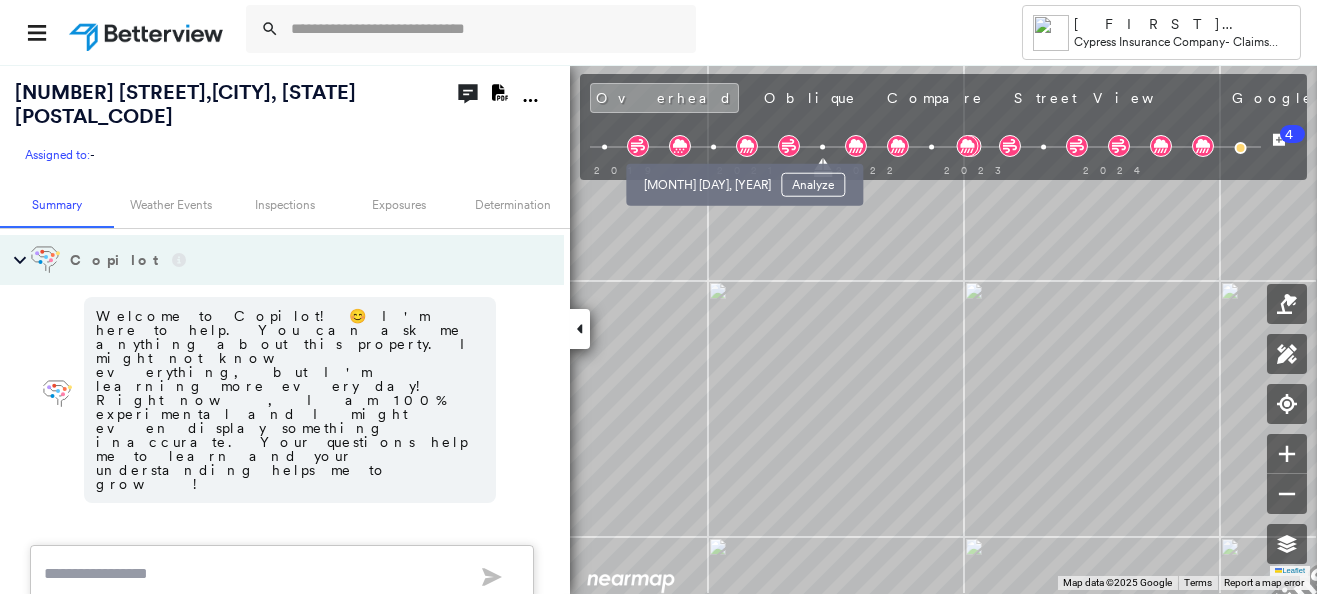 click at bounding box center [713, 147] 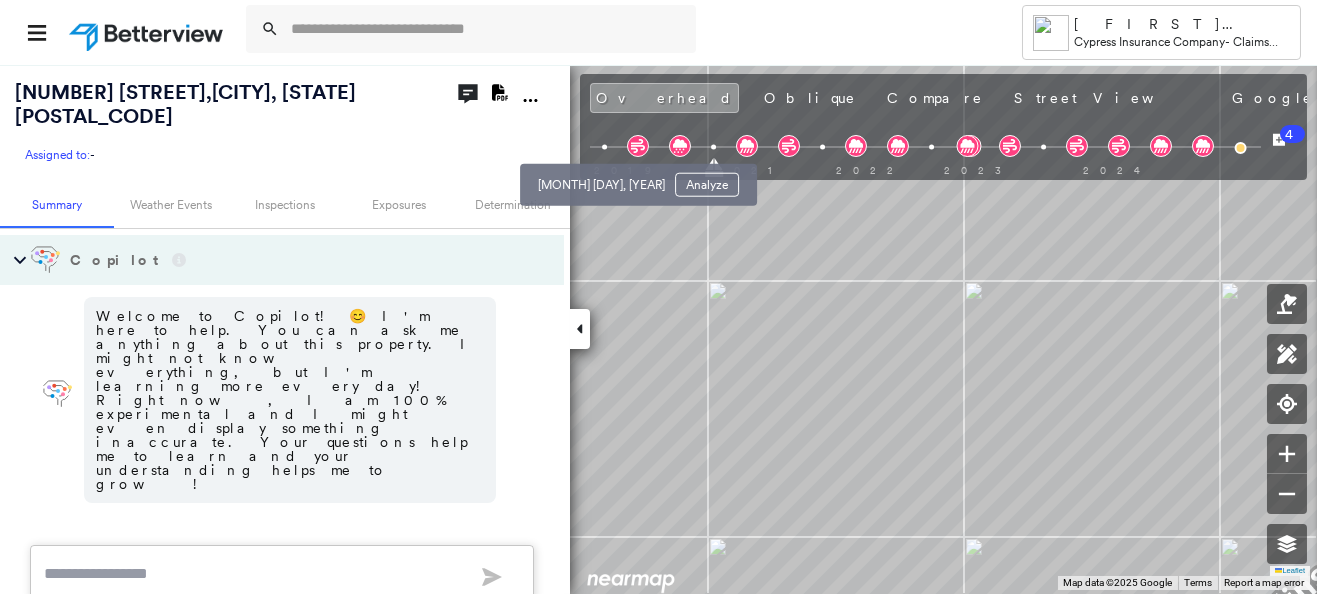 click at bounding box center (604, 147) 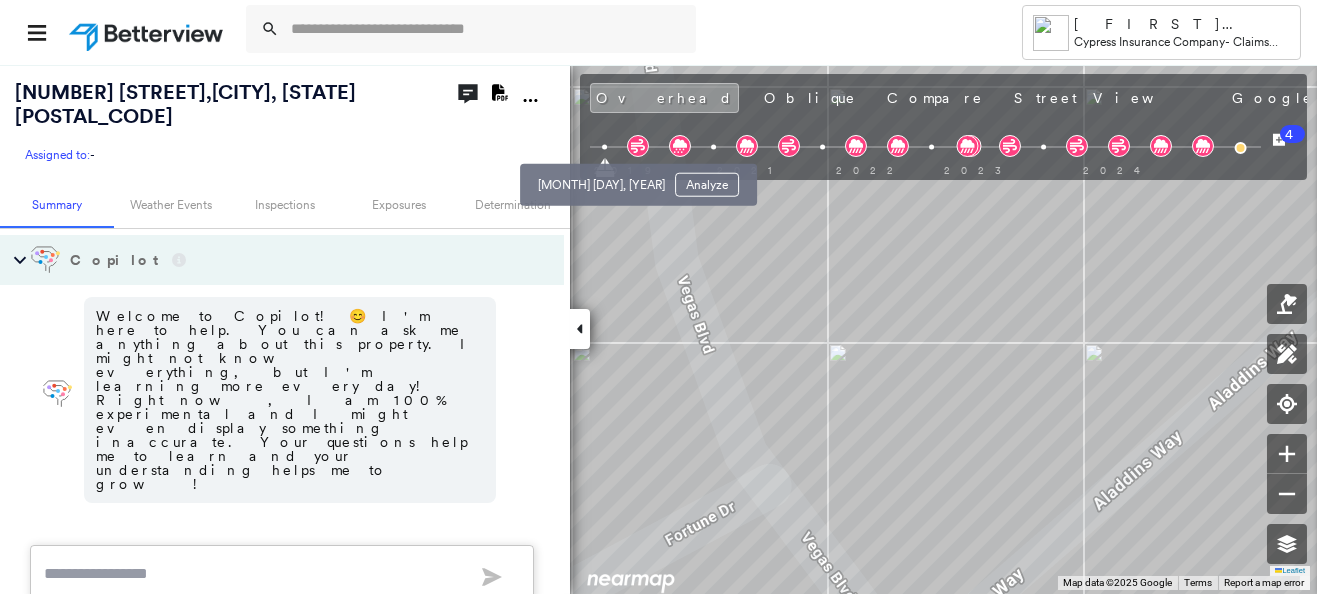 click at bounding box center (604, 147) 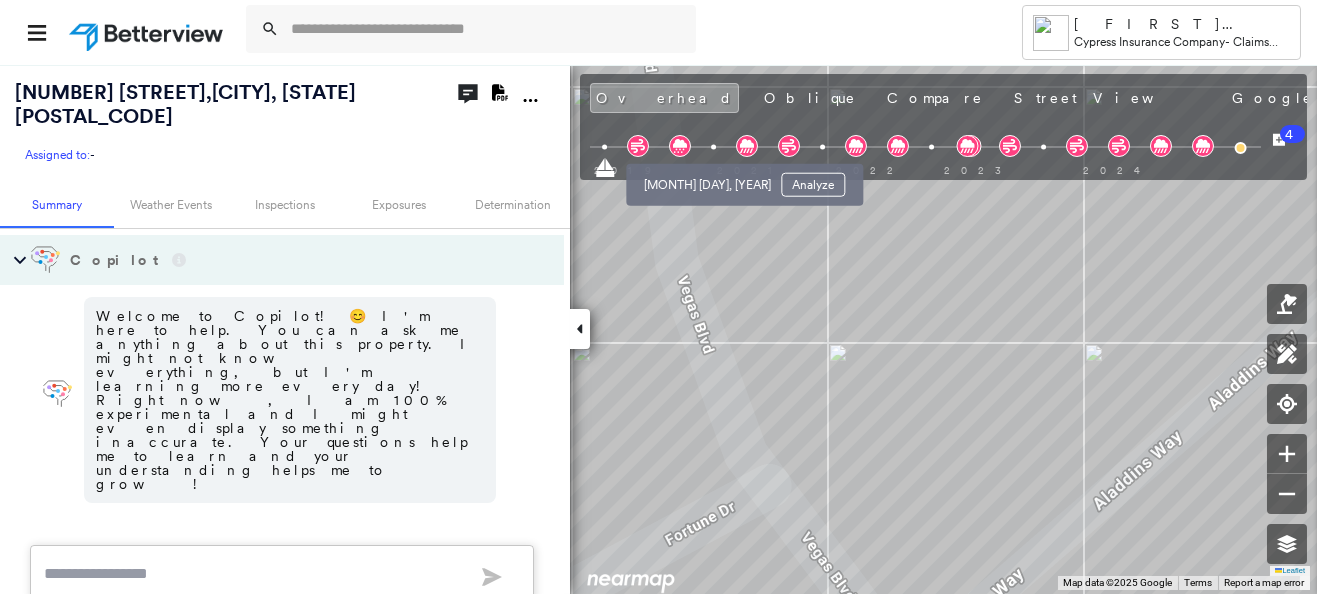 click on "[MONTH] [DAY], [YEAR] Analyze" at bounding box center (744, 179) 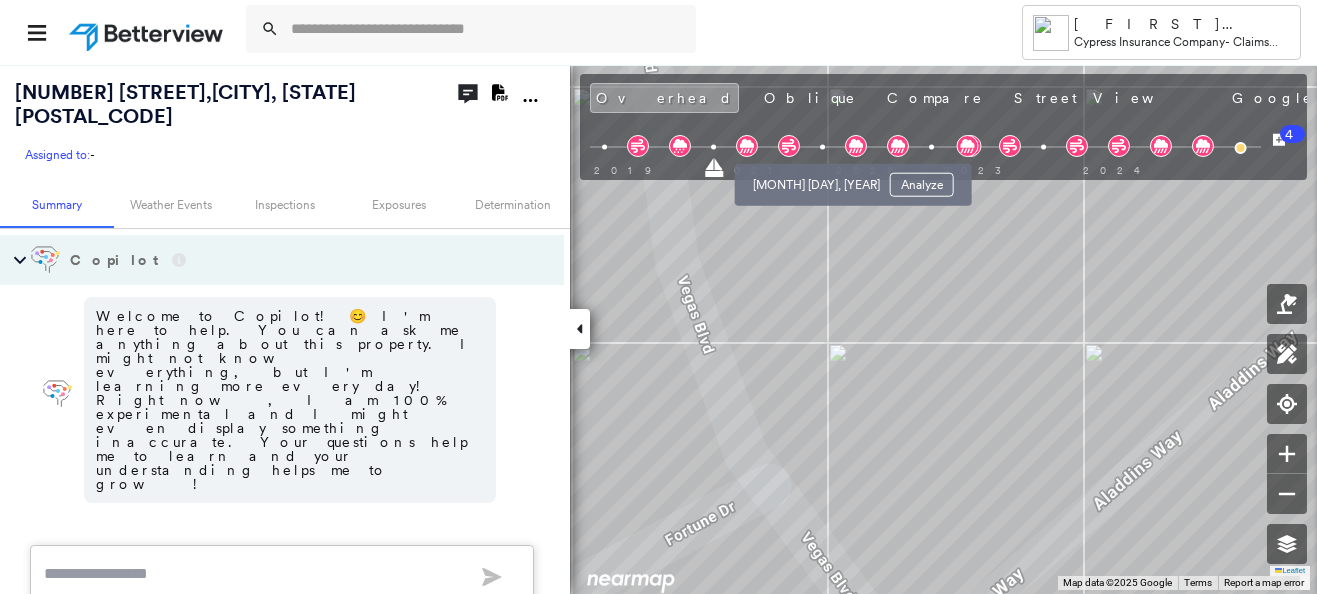 click at bounding box center (822, 147) 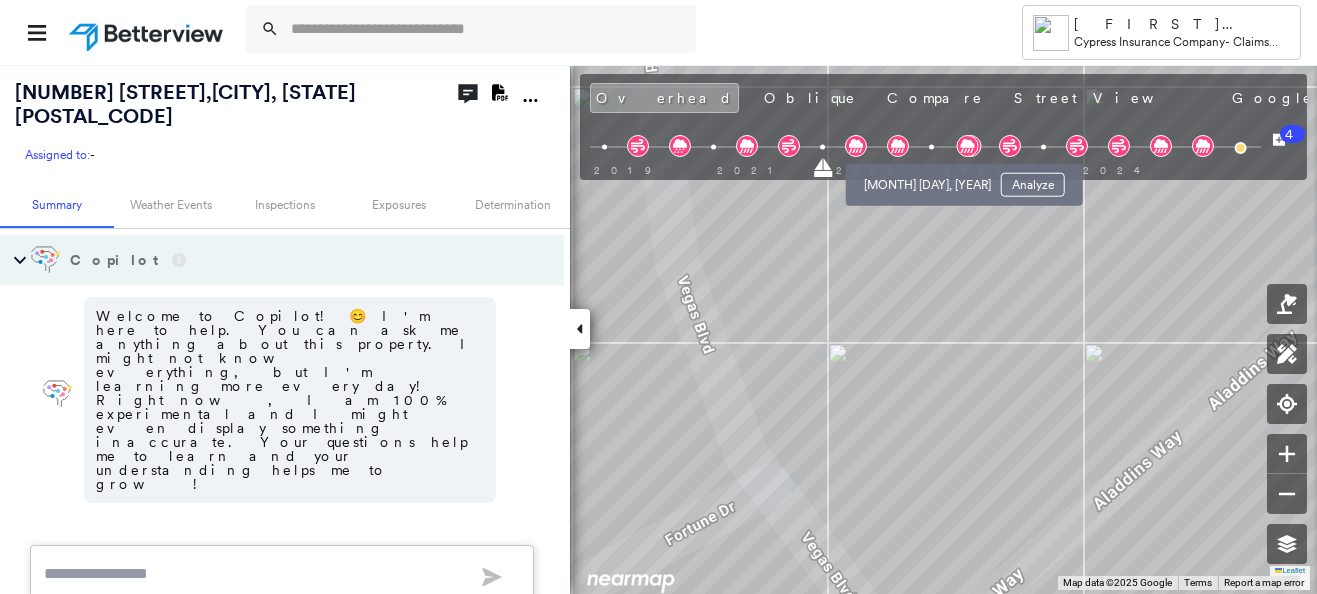 click at bounding box center [931, 147] 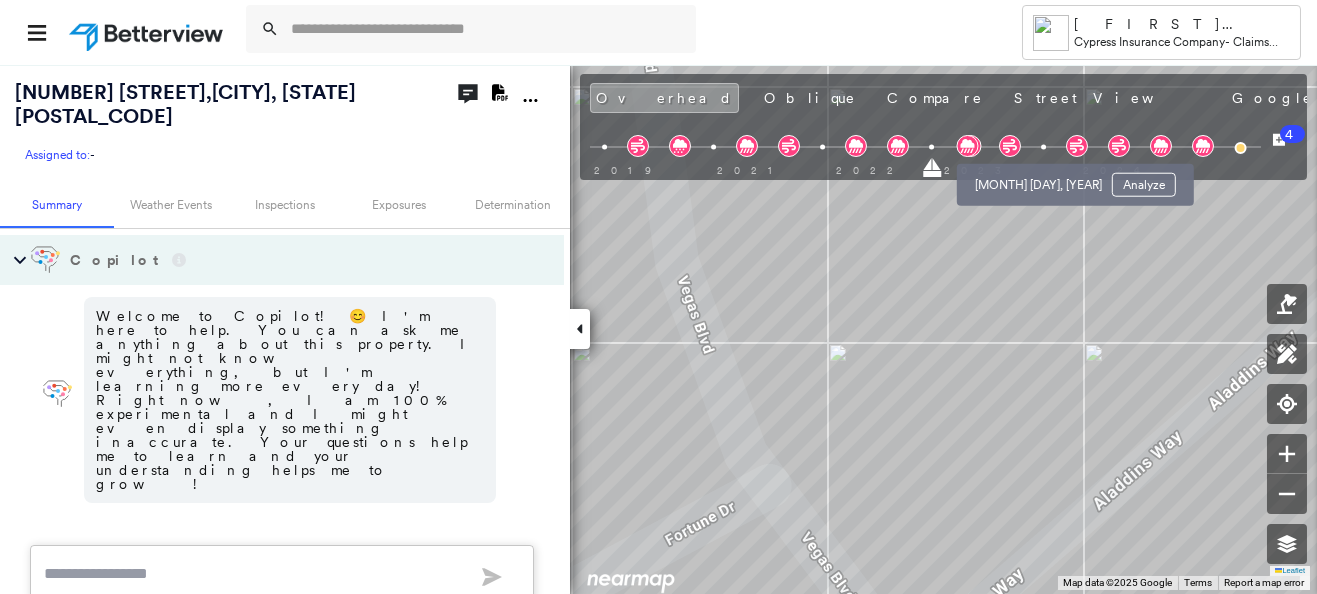 click at bounding box center [1043, 147] 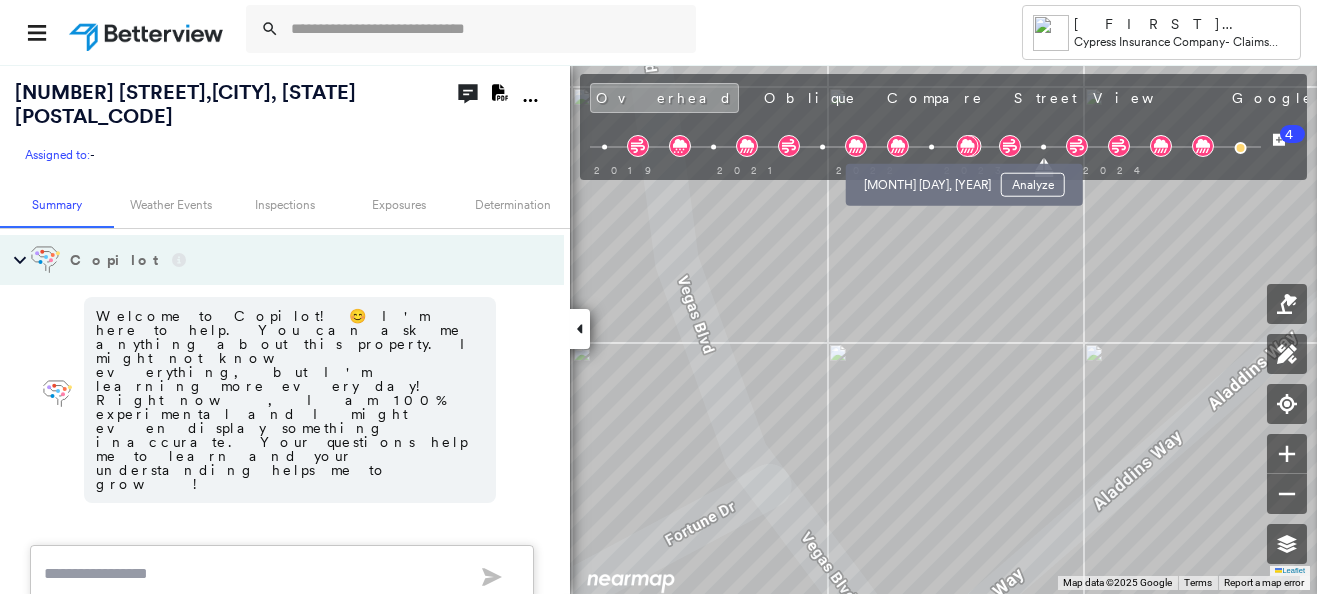 click at bounding box center (931, 147) 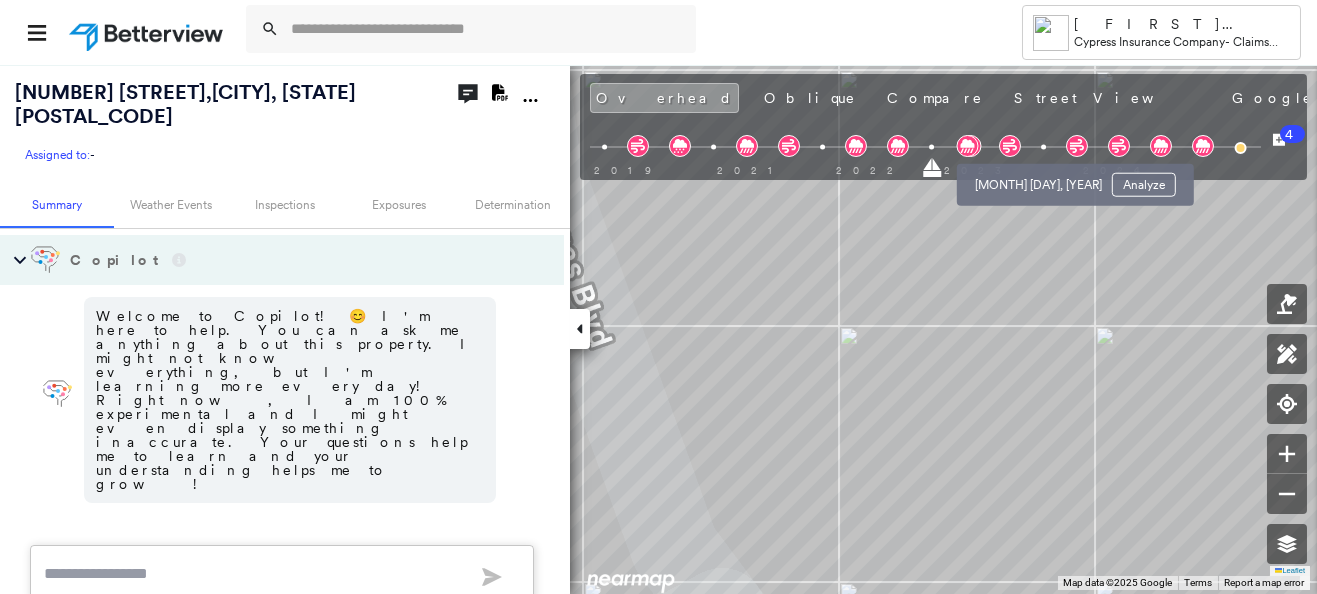 click on "[MONTH] [DAY], [YEAR] Analyze" at bounding box center [1075, 179] 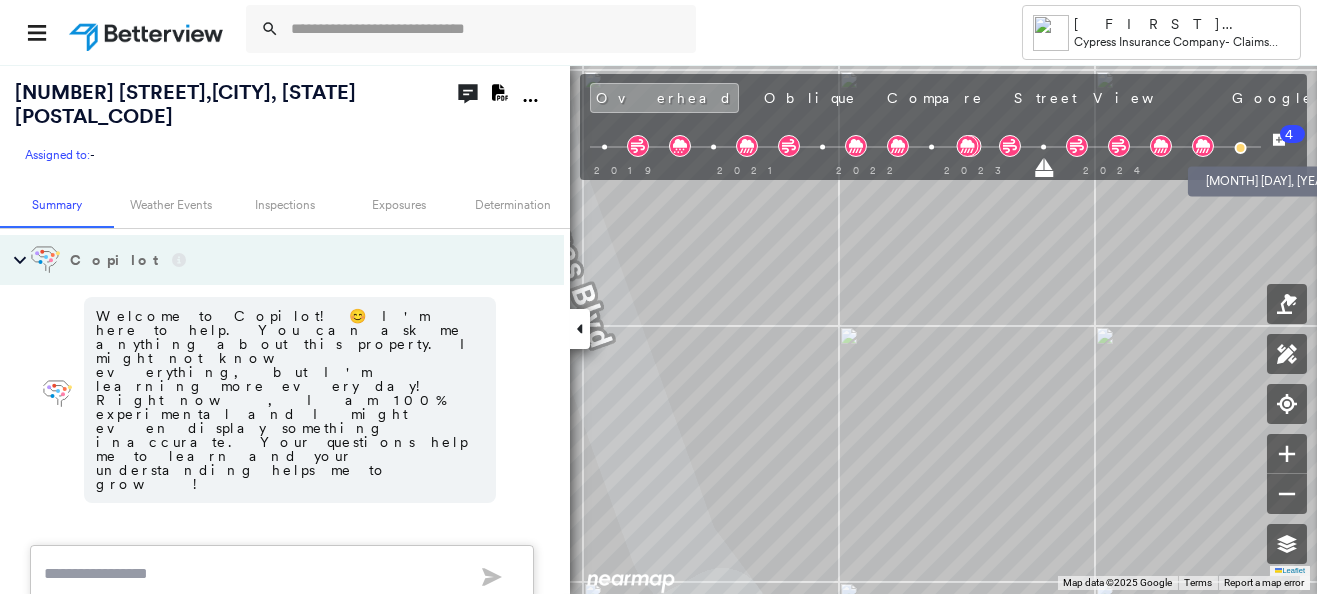 click at bounding box center [1240, 148] 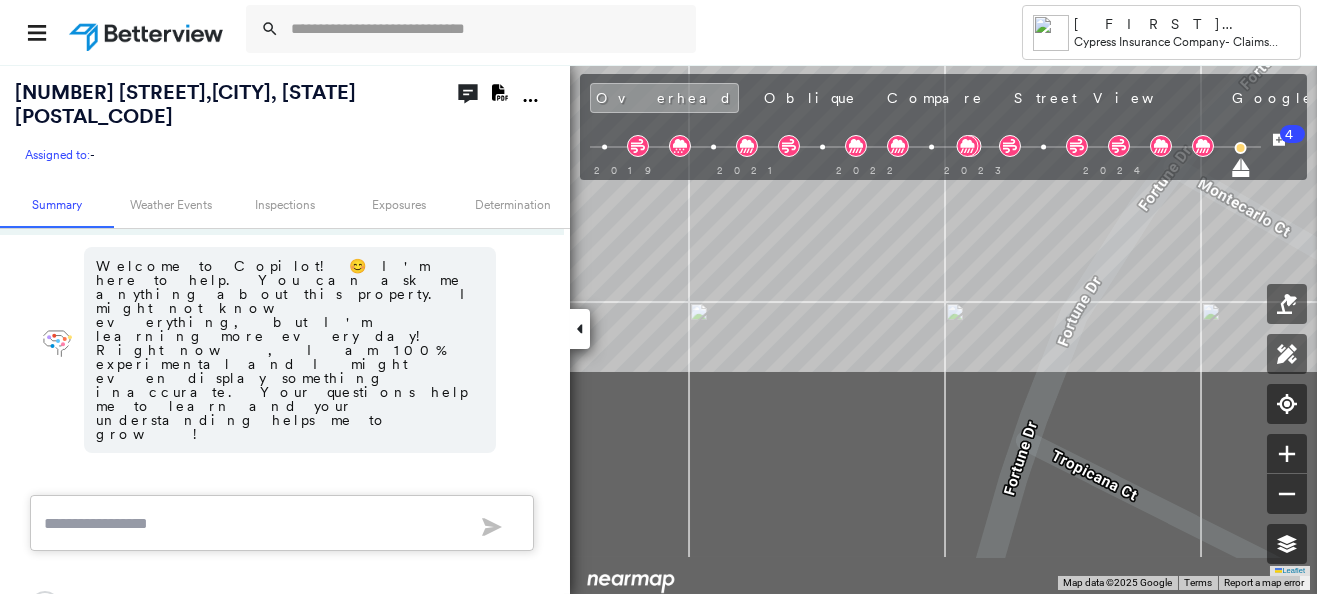 click on "[STREET] ,  [CITY], [STATE] [POSTAL_CODE]" at bounding box center [658, 329] 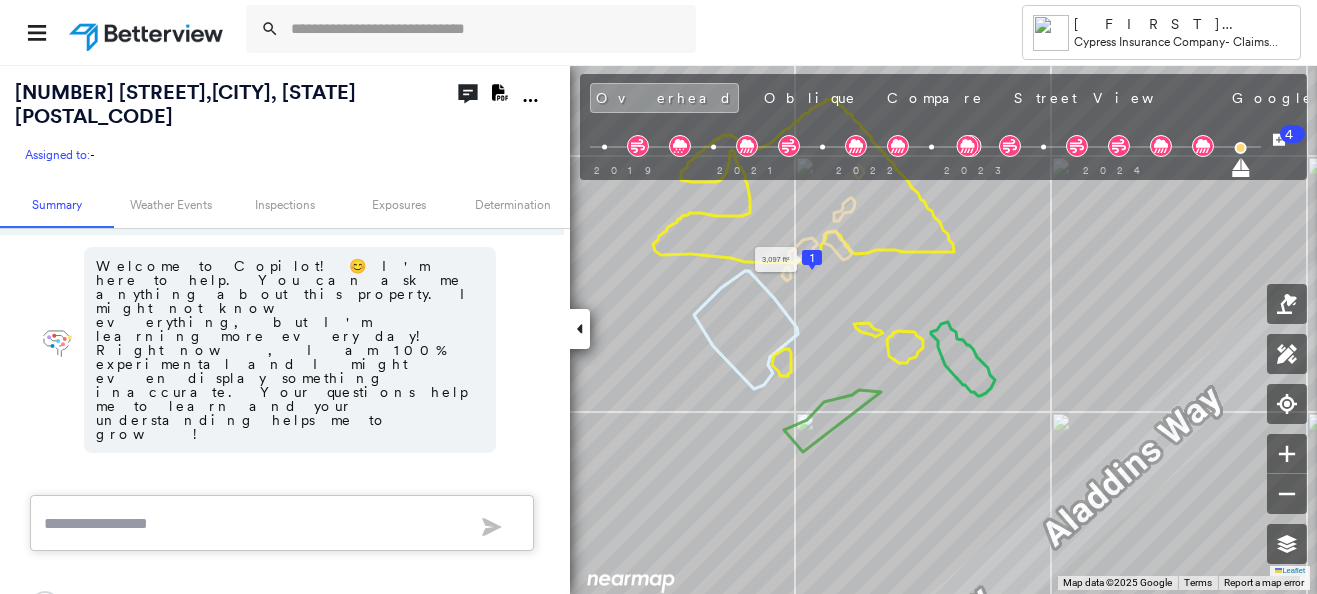 click 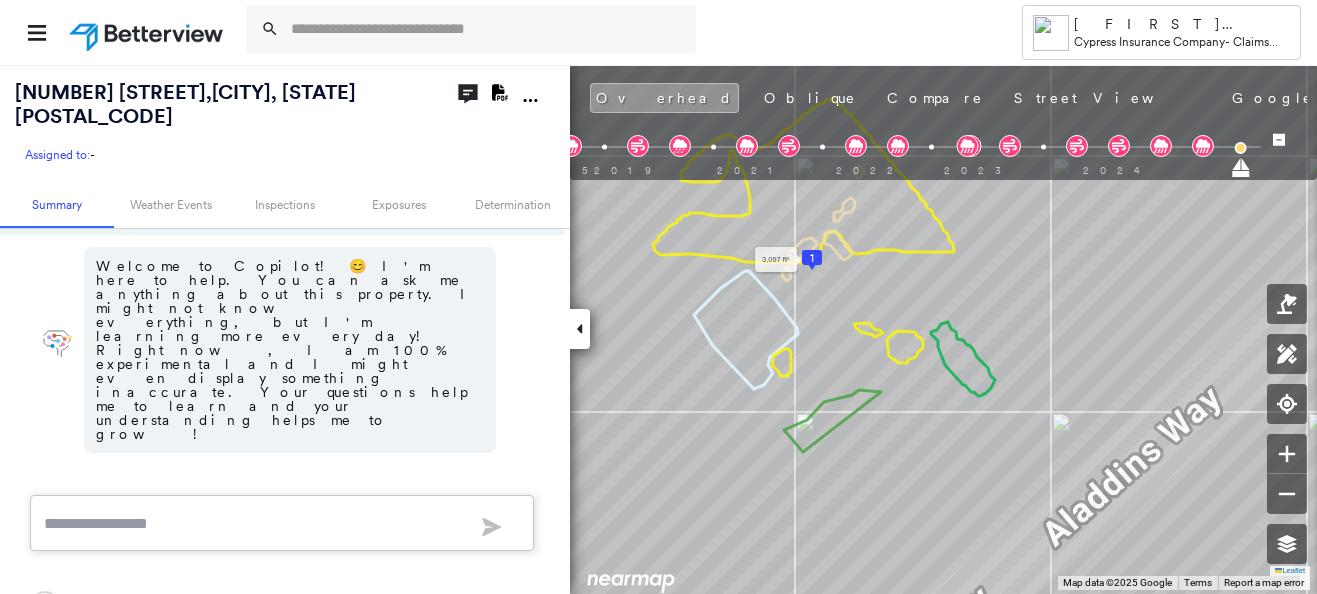 scroll, scrollTop: 0, scrollLeft: 0, axis: both 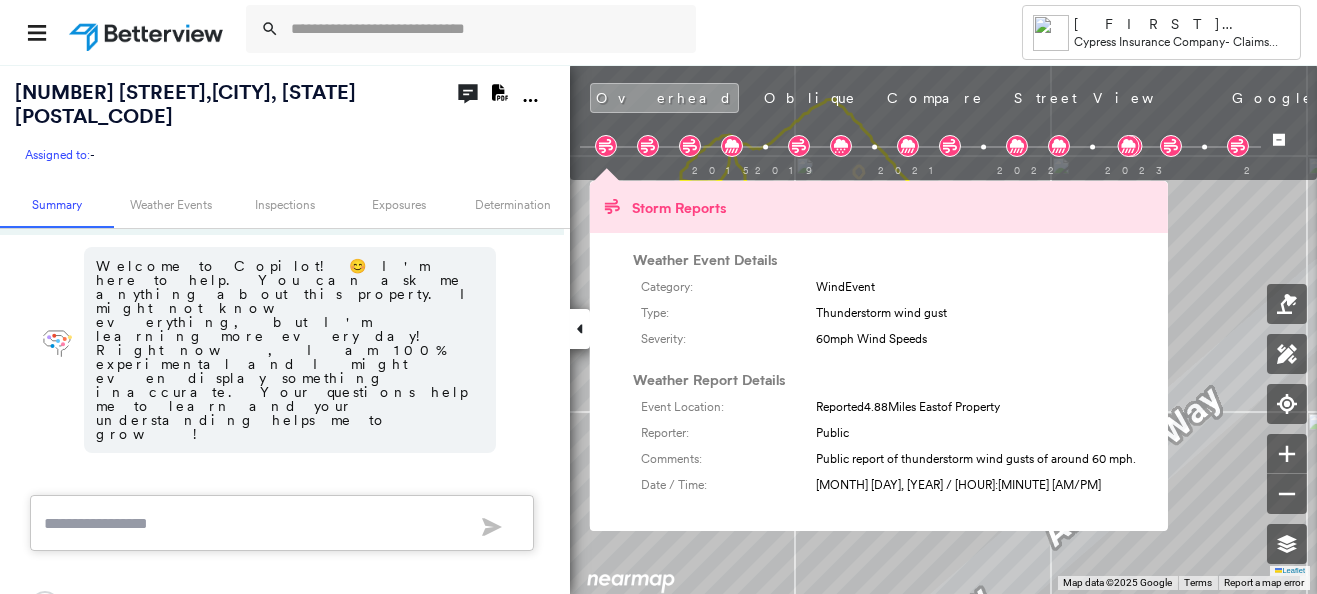 click 